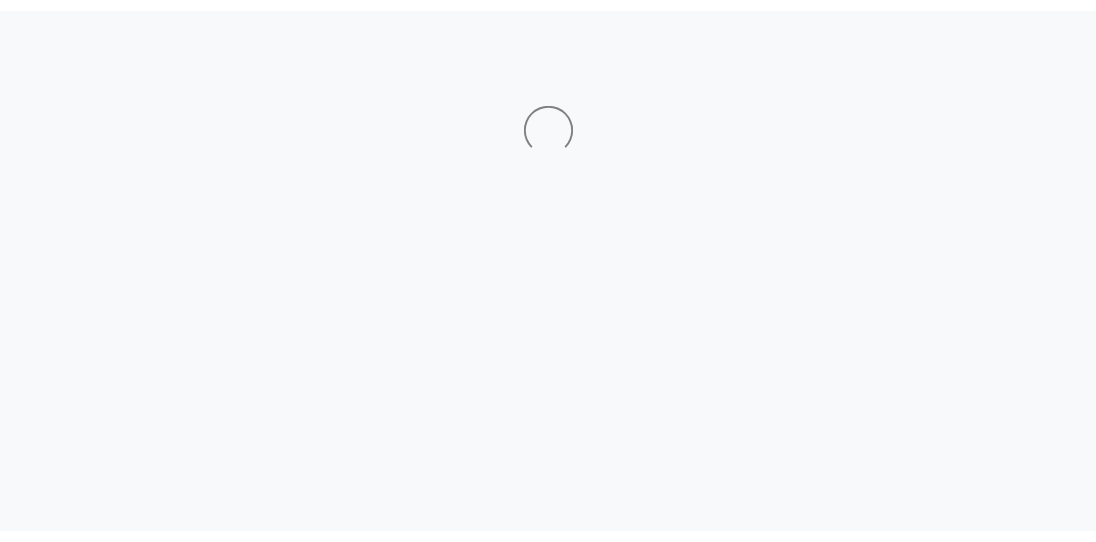 scroll, scrollTop: 0, scrollLeft: 0, axis: both 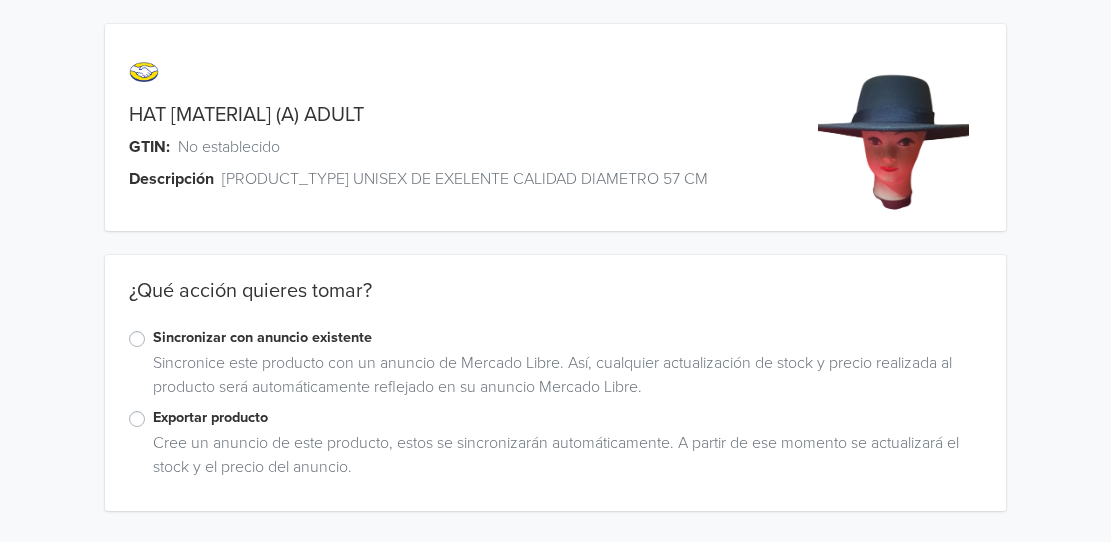 click on "Exportar producto" at bounding box center [567, 418] 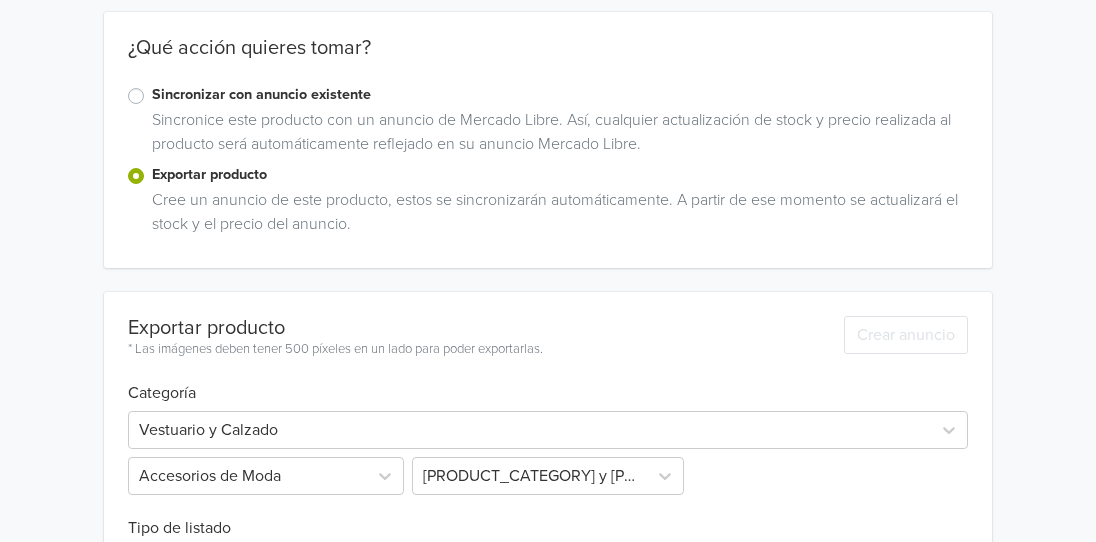 scroll, scrollTop: 875, scrollLeft: 0, axis: vertical 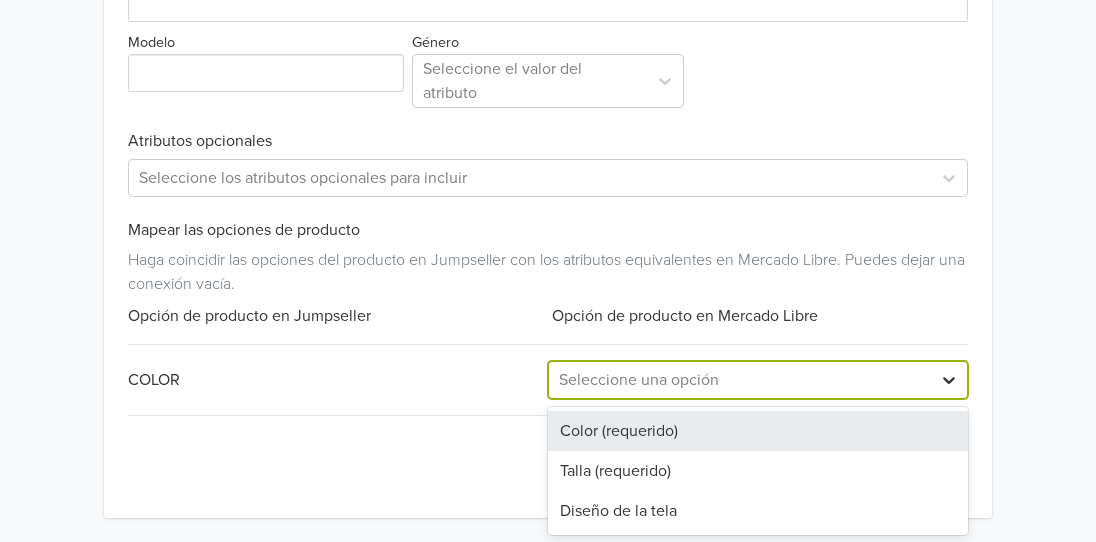 click 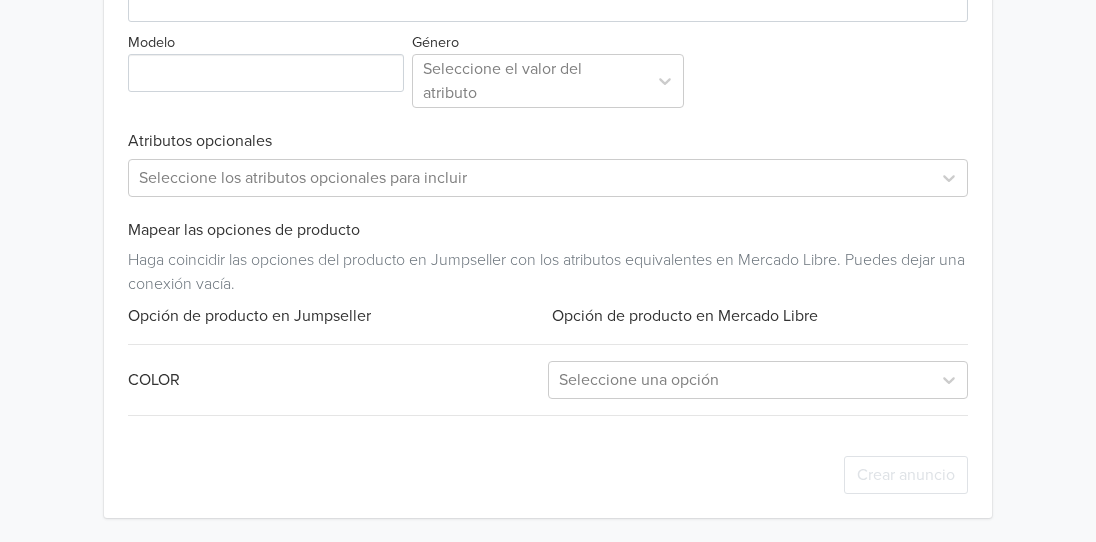 click on "Opción de producto en Mercado Libre" at bounding box center (758, 316) 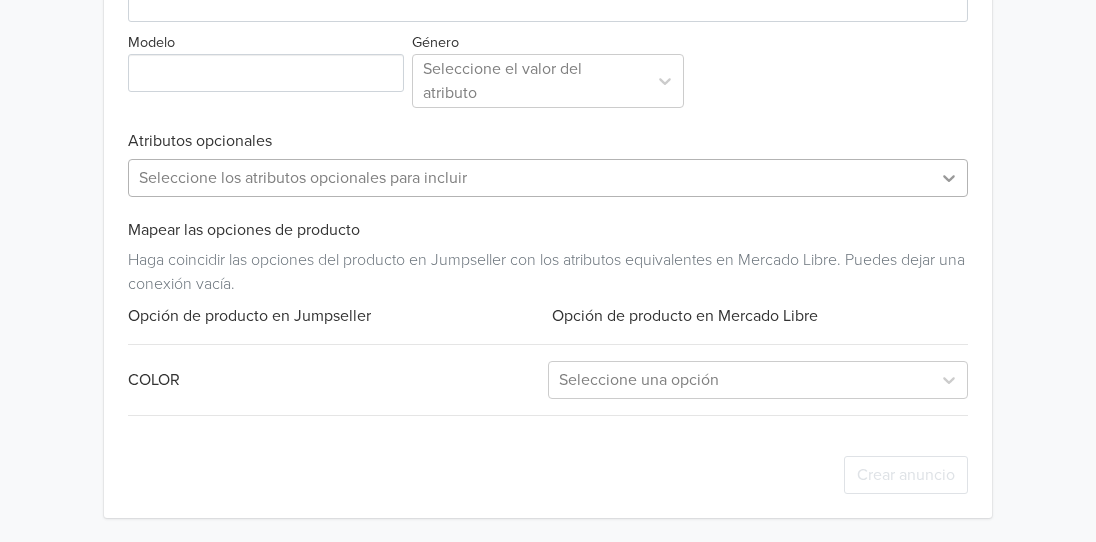 click 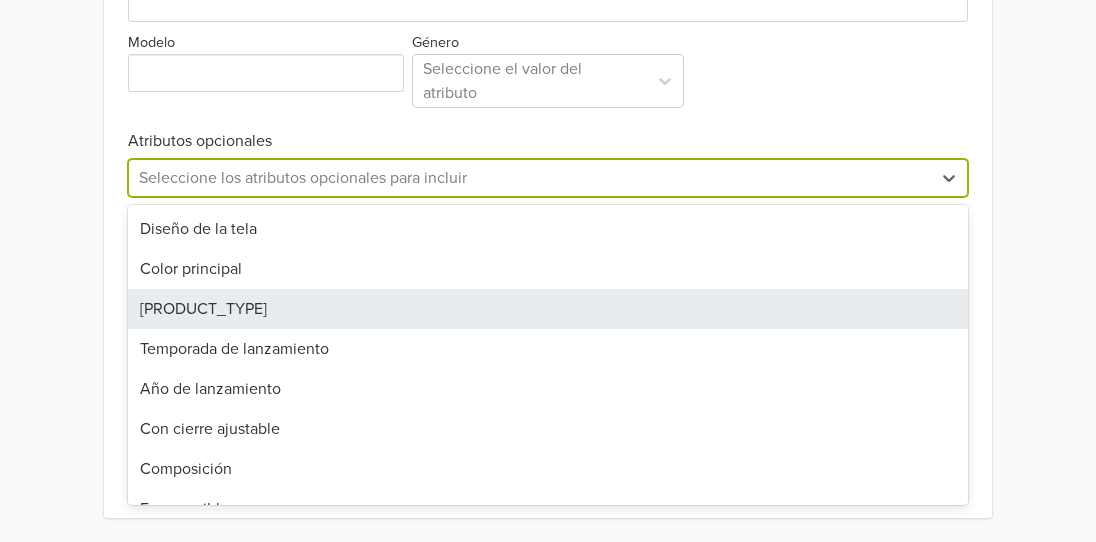 click on "Tipo de sombrero" at bounding box center (548, 309) 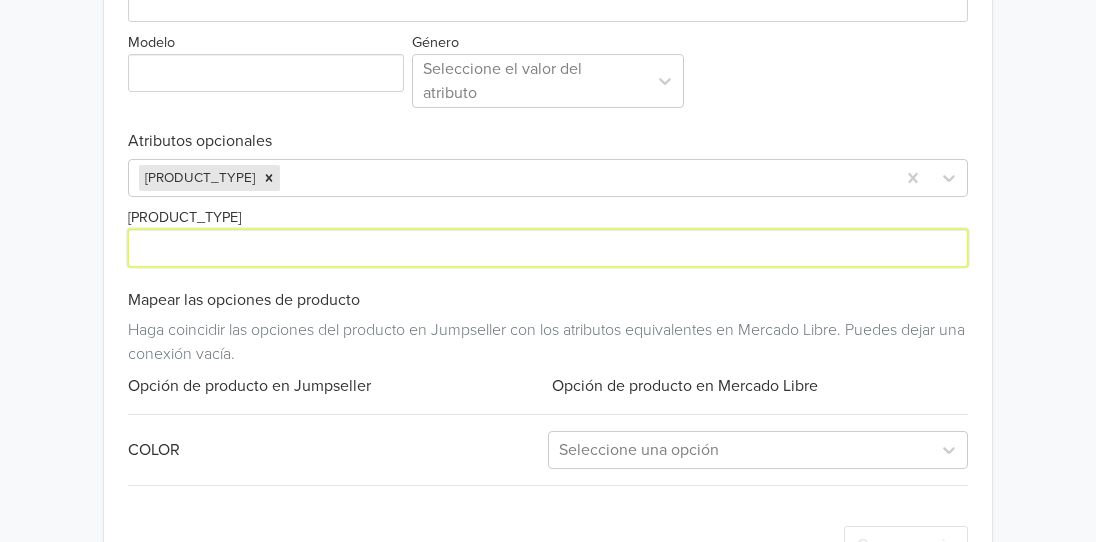 click on "Tipo de sombrero" at bounding box center (548, 248) 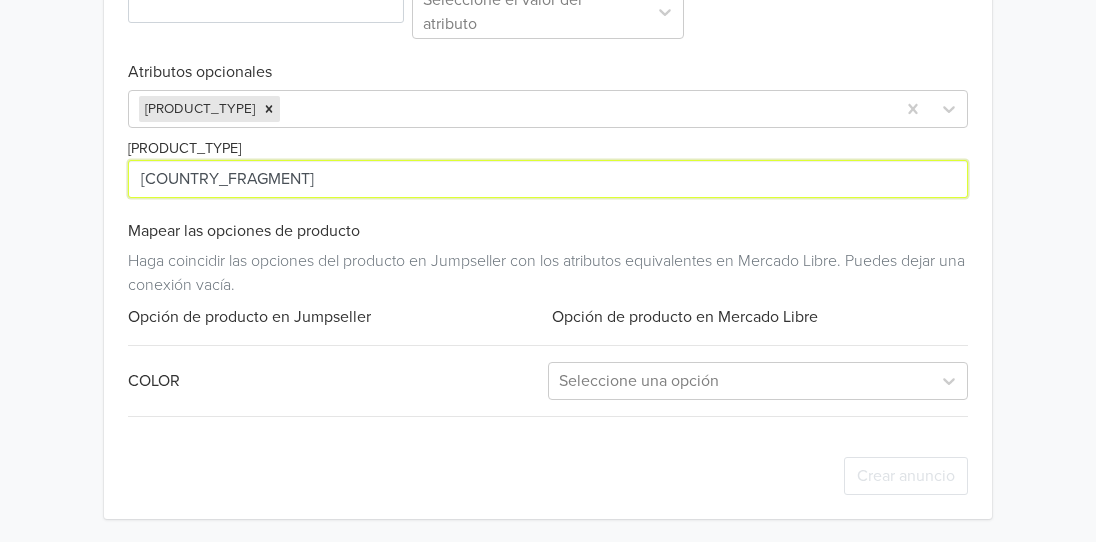 scroll, scrollTop: 988, scrollLeft: 0, axis: vertical 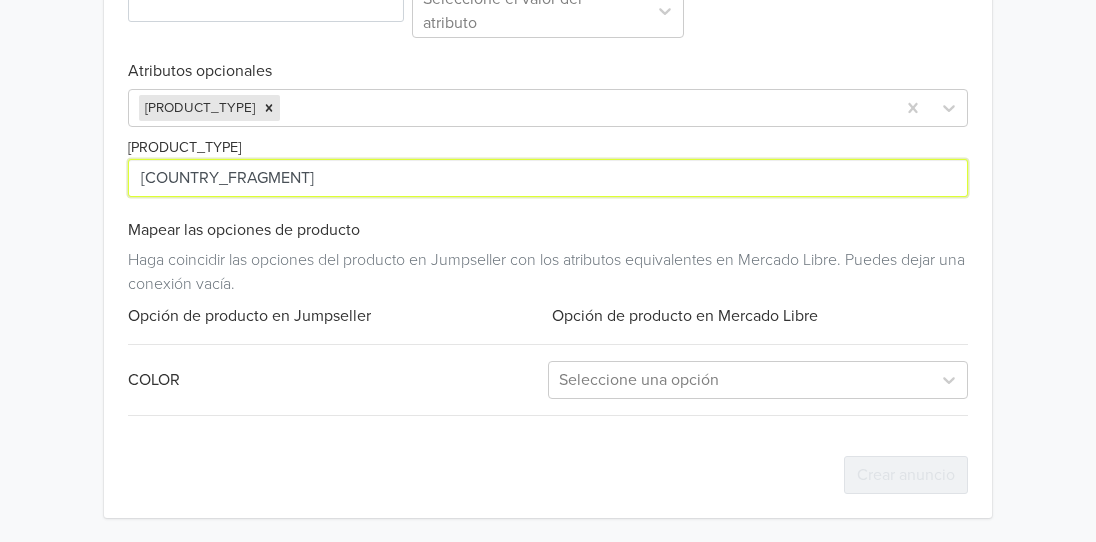 type on "HUASO" 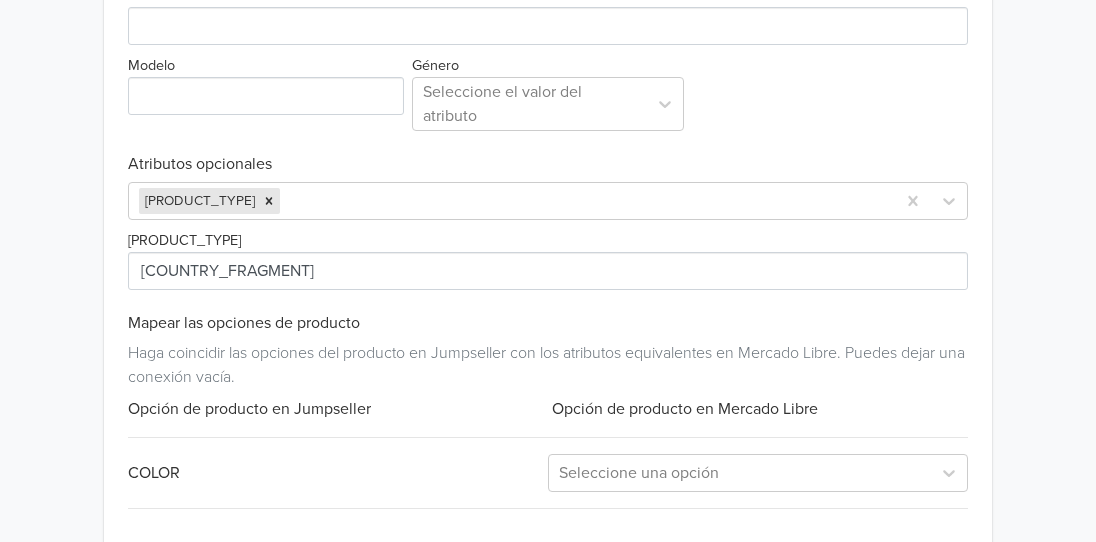 scroll, scrollTop: 788, scrollLeft: 0, axis: vertical 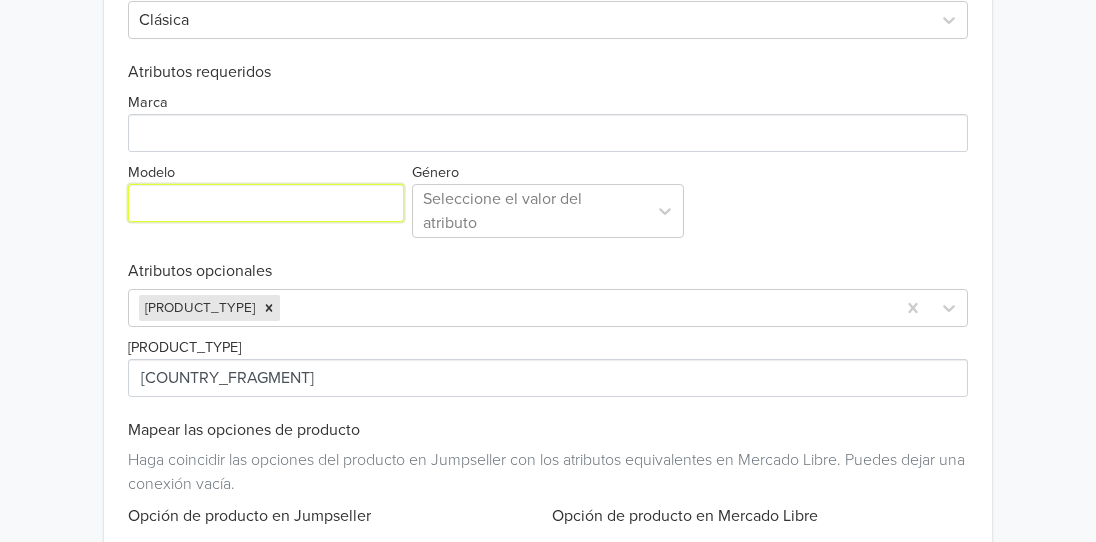 click on "Modelo" at bounding box center (266, 203) 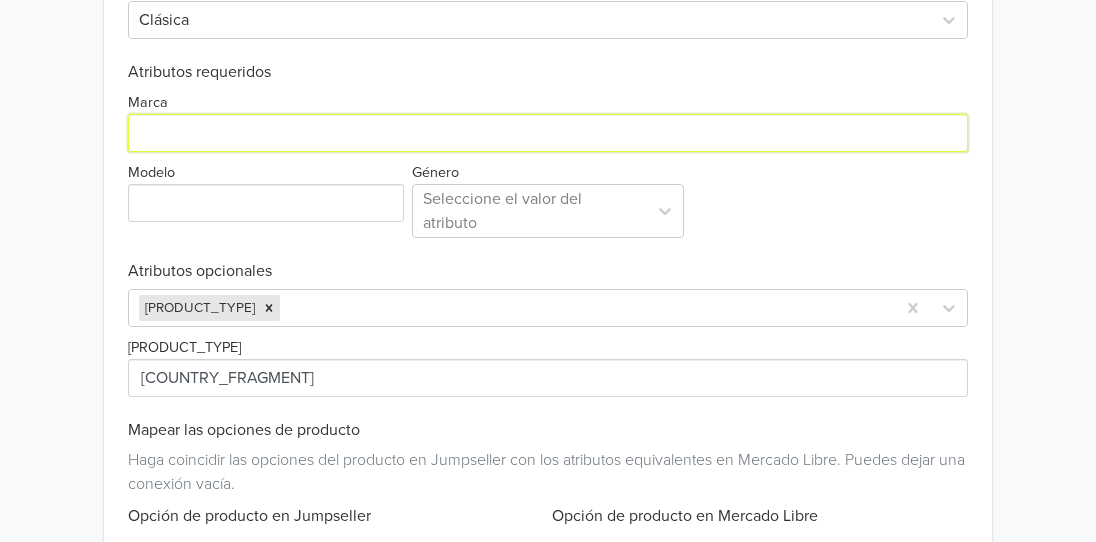 click on "Marca" at bounding box center (548, 133) 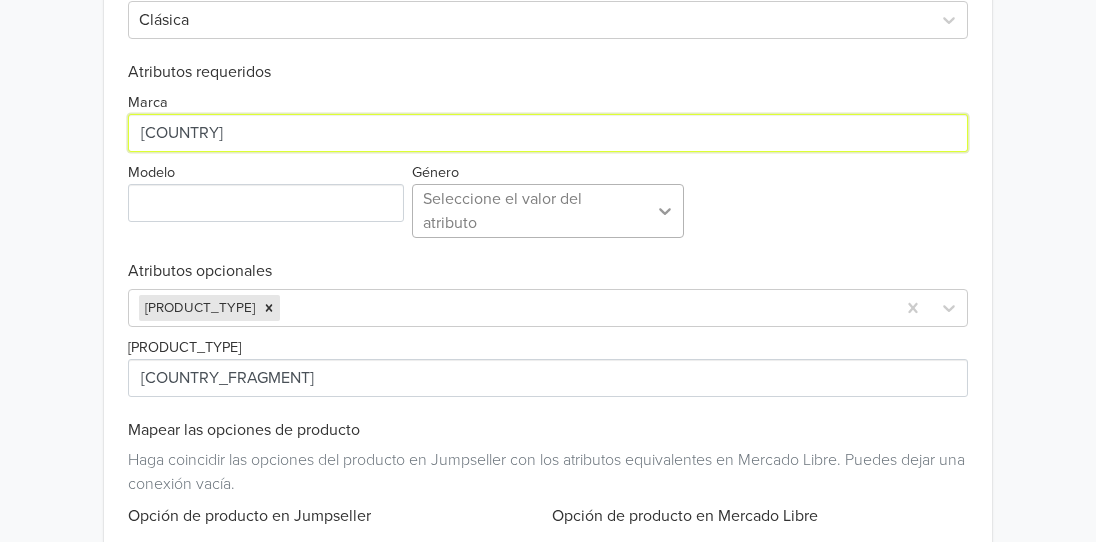 type on "CHINA" 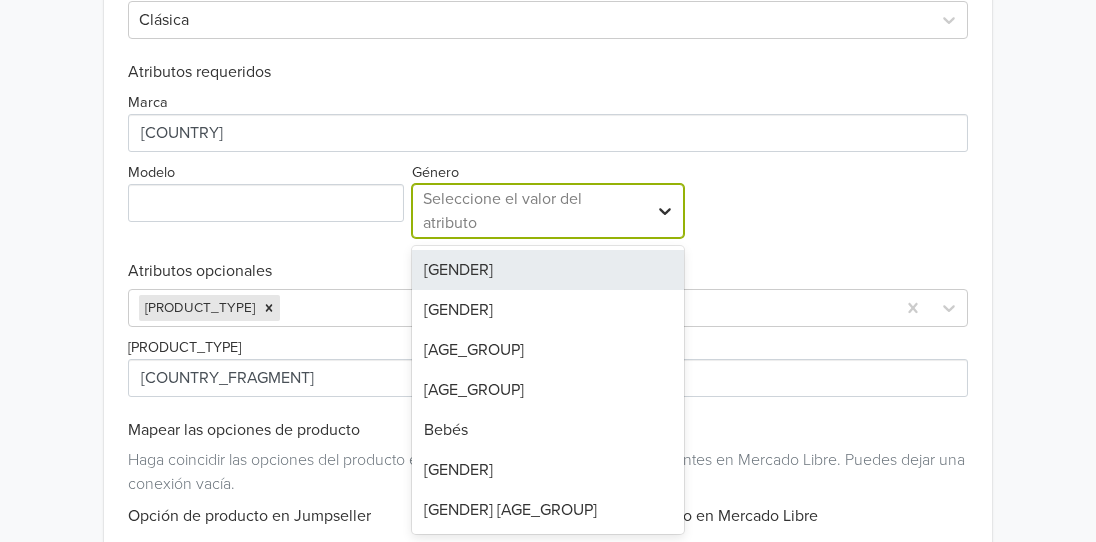 click 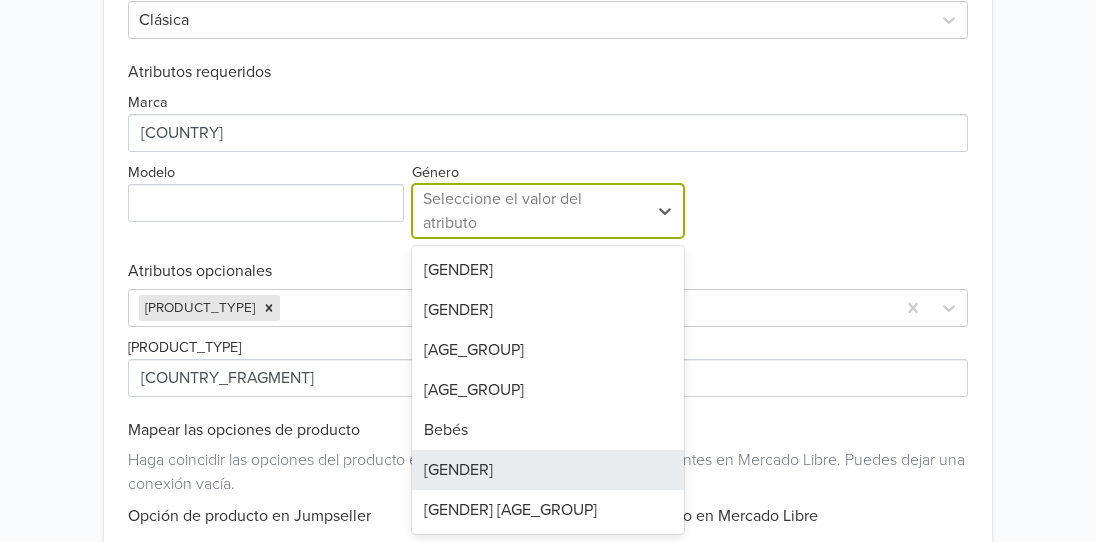 click on "Sin género" at bounding box center (548, 470) 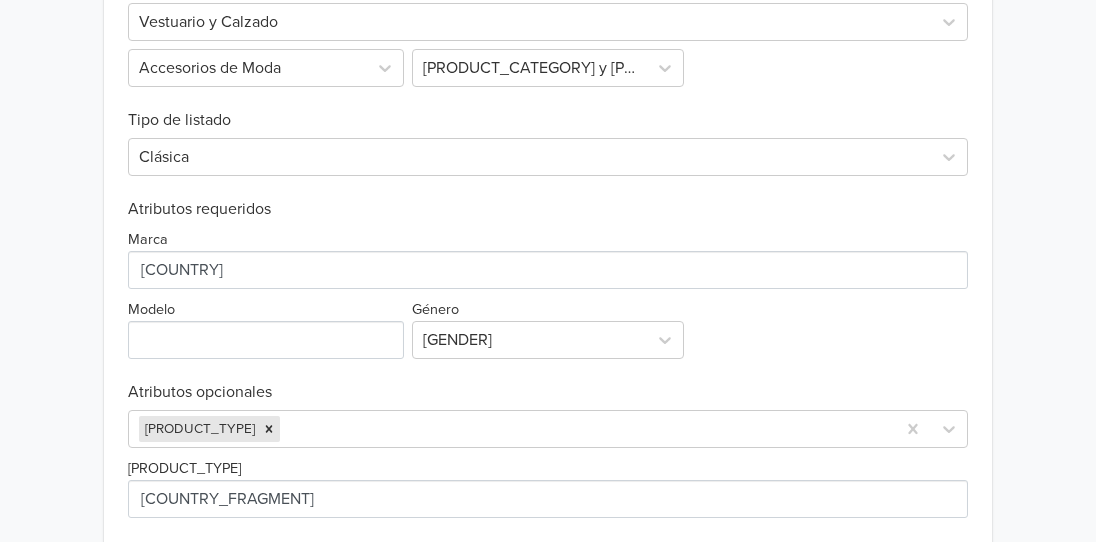 scroll, scrollTop: 672, scrollLeft: 0, axis: vertical 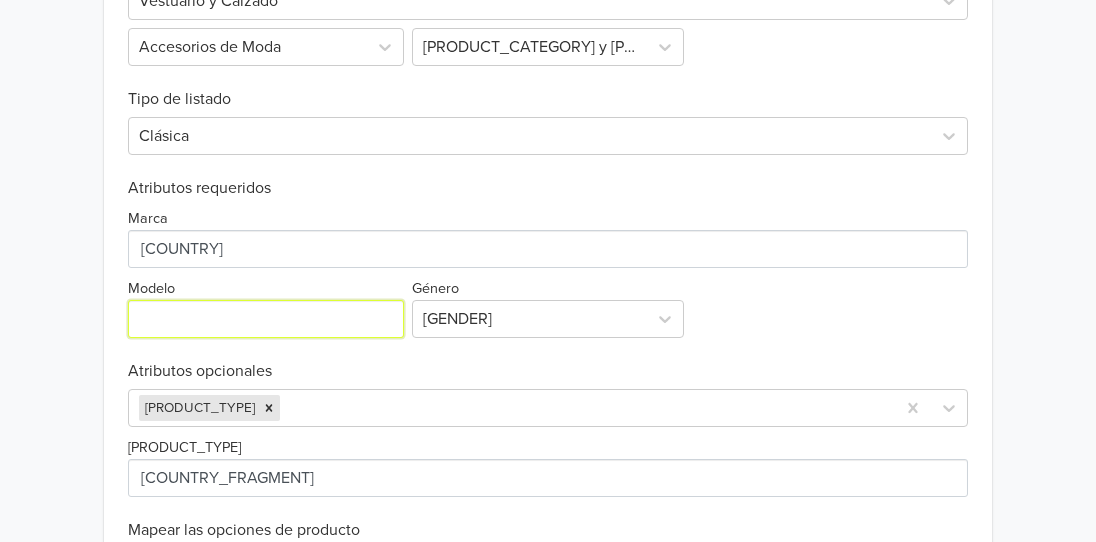 click on "Modelo" at bounding box center [266, 319] 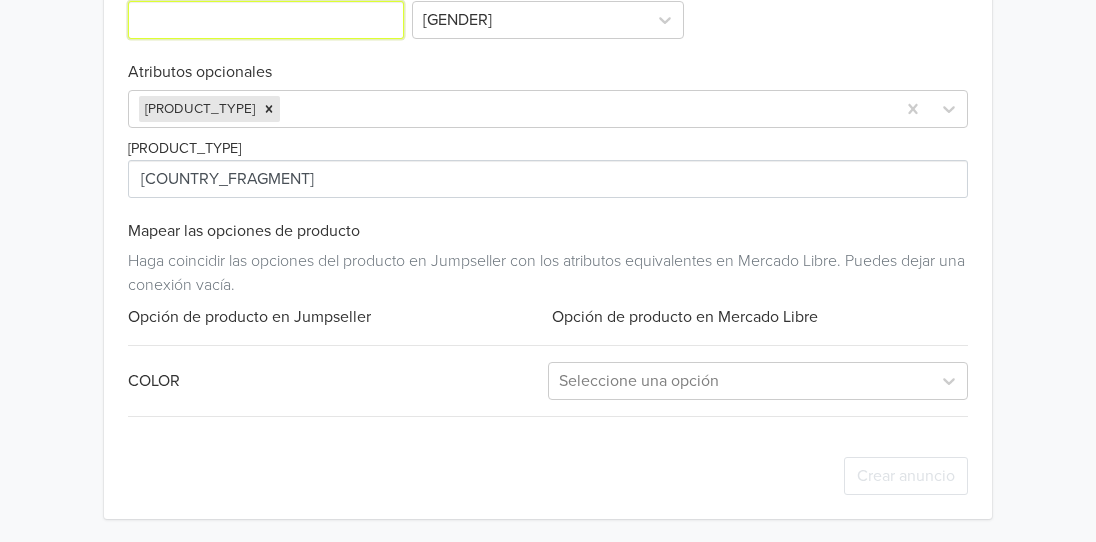 scroll, scrollTop: 972, scrollLeft: 0, axis: vertical 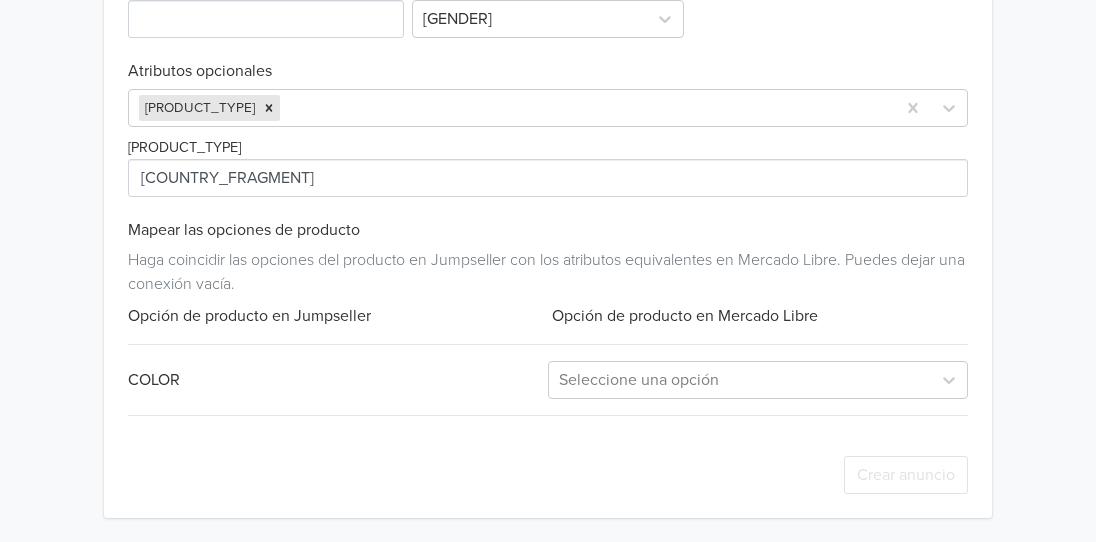 click on "COLOR" at bounding box center [338, 380] 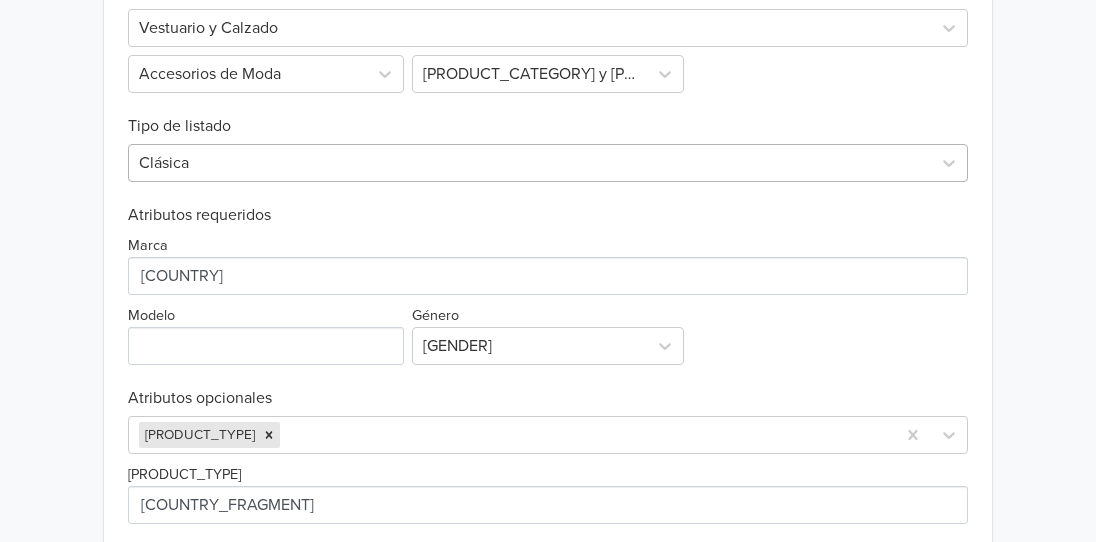 scroll, scrollTop: 772, scrollLeft: 0, axis: vertical 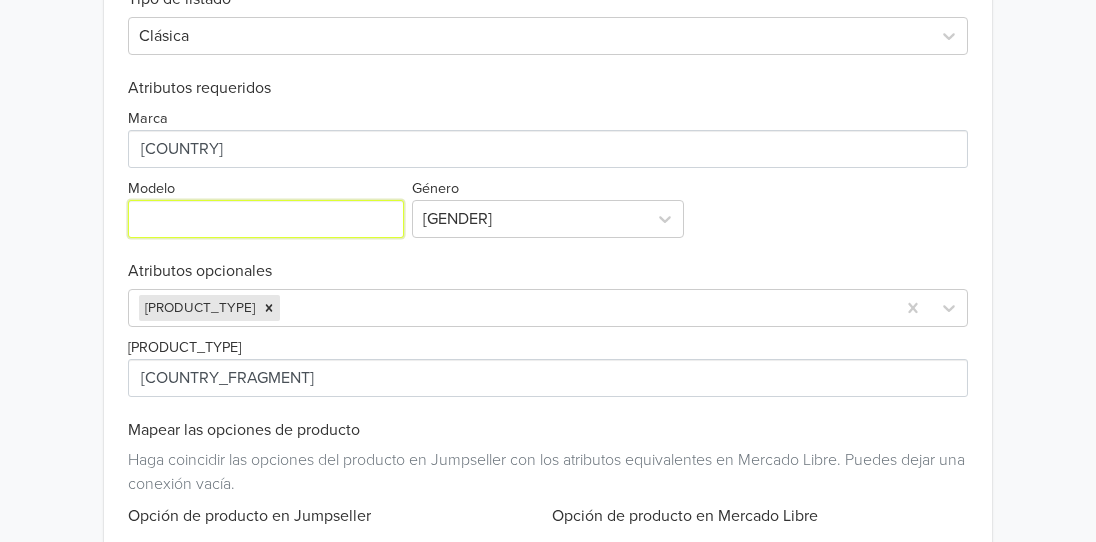 click on "Modelo" at bounding box center (266, 219) 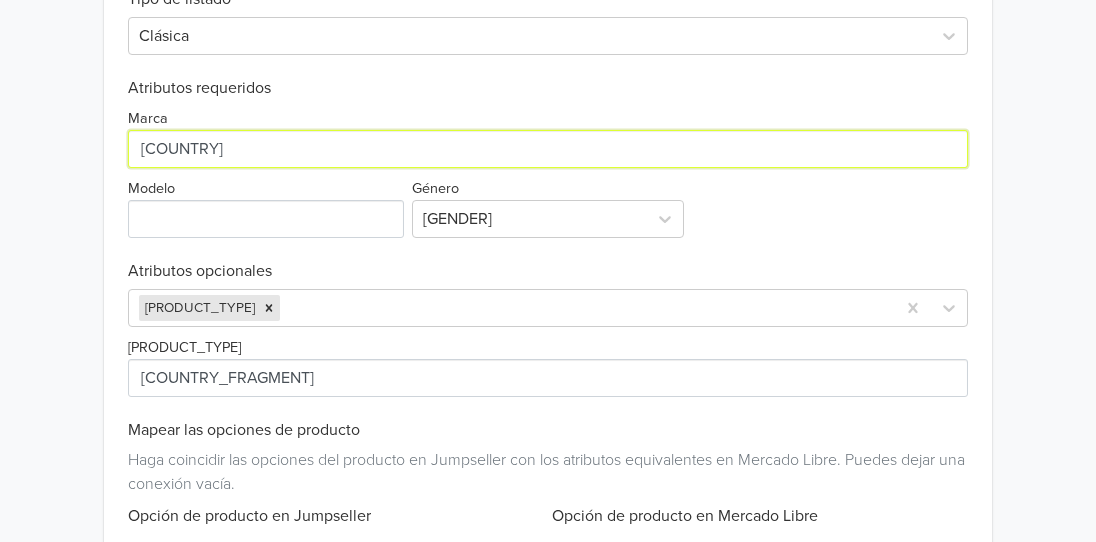 click on "Marca" at bounding box center [548, 149] 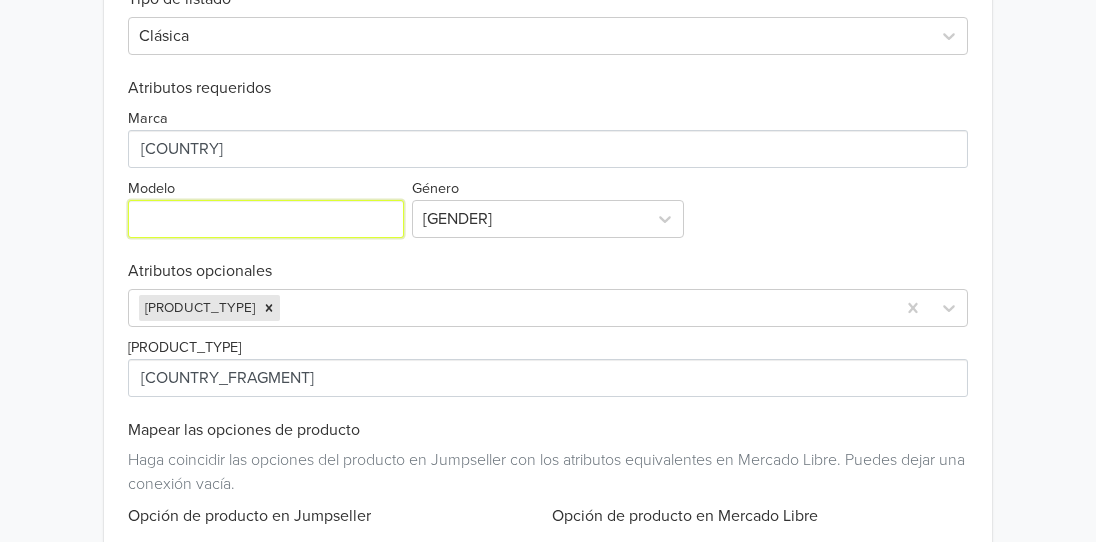 click on "Modelo" at bounding box center [266, 219] 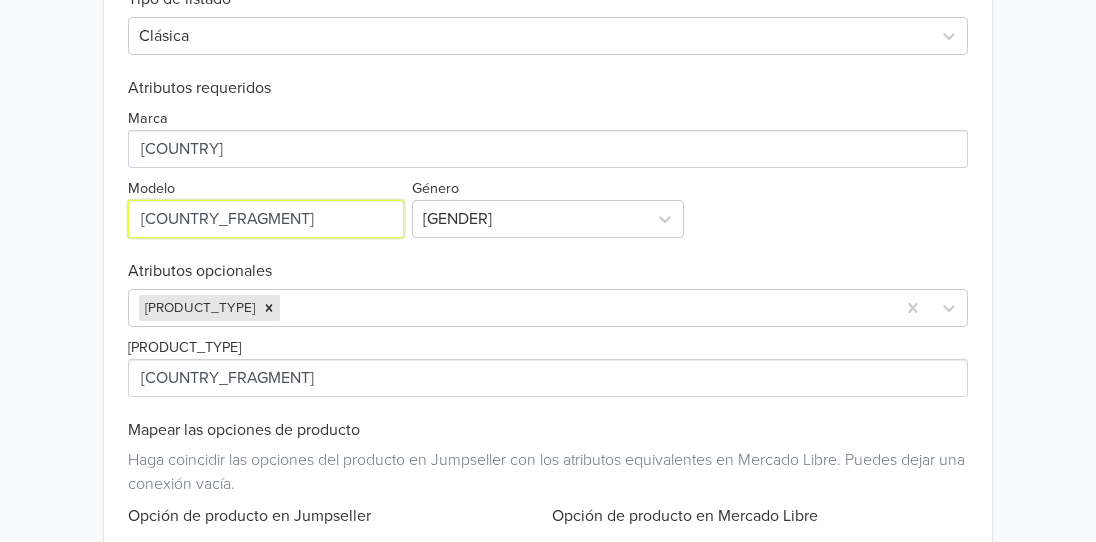 type on "HUASO" 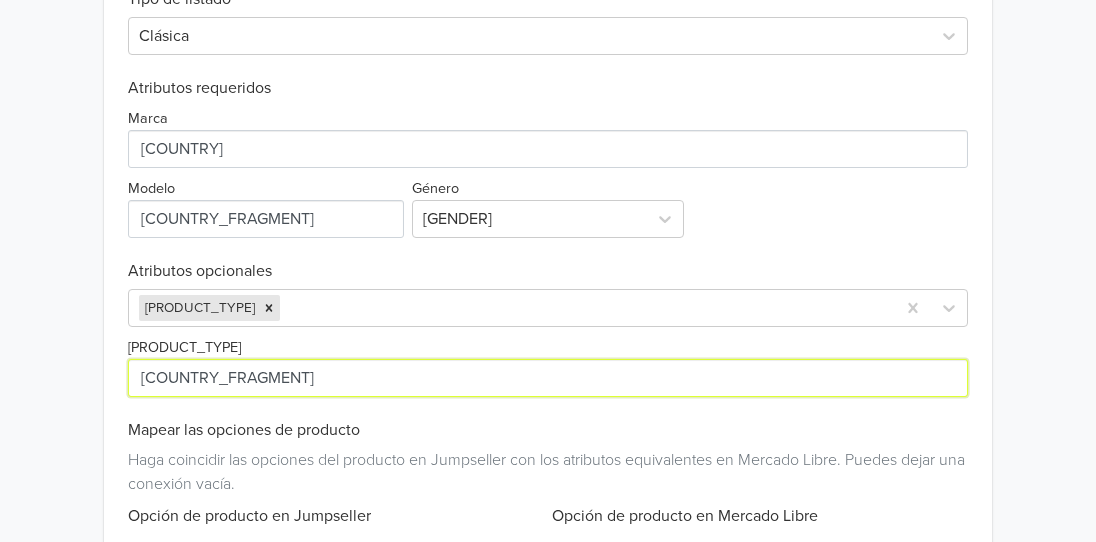 click on "Tipo de sombrero" at bounding box center [548, 378] 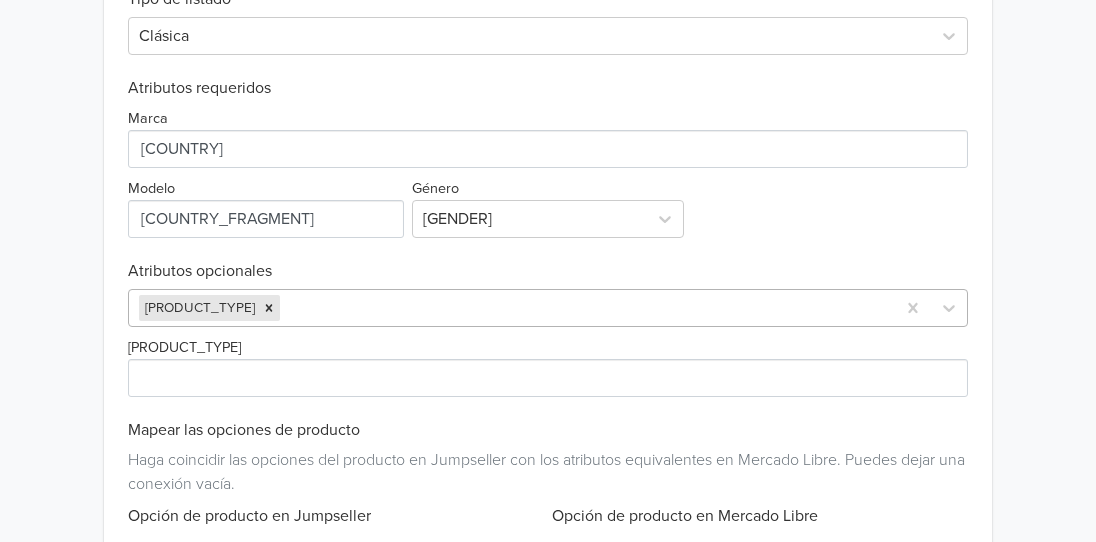 click on "Tipo de sombrero" at bounding box center [548, 308] 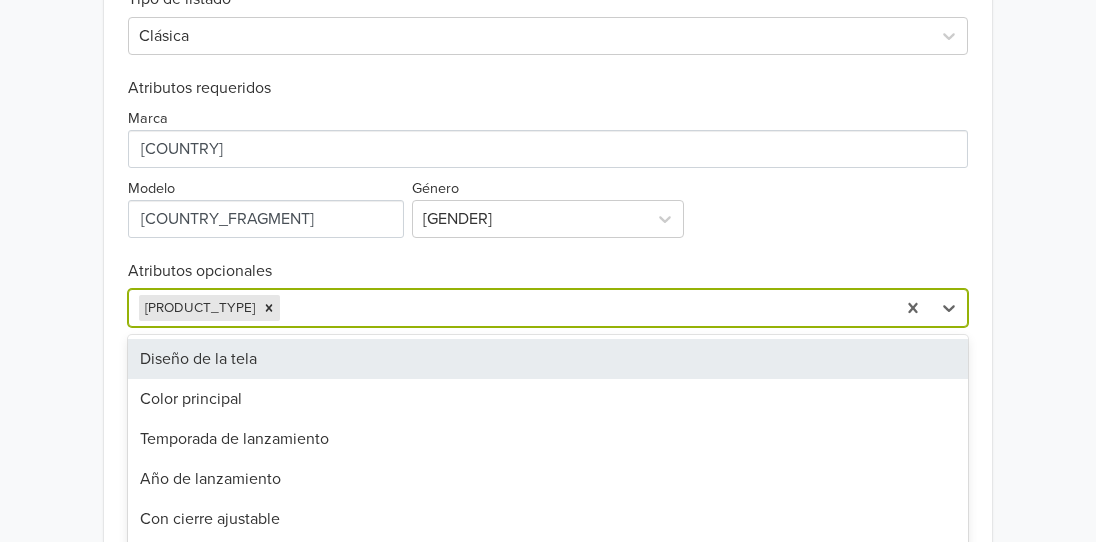 scroll, scrollTop: 873, scrollLeft: 0, axis: vertical 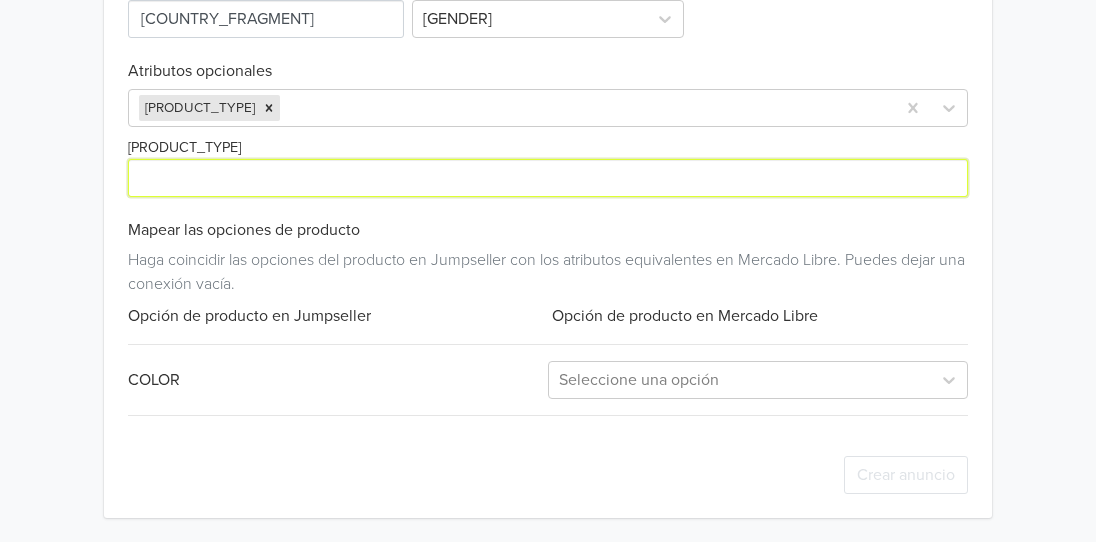 click on "Tipo de sombrero" at bounding box center (548, 178) 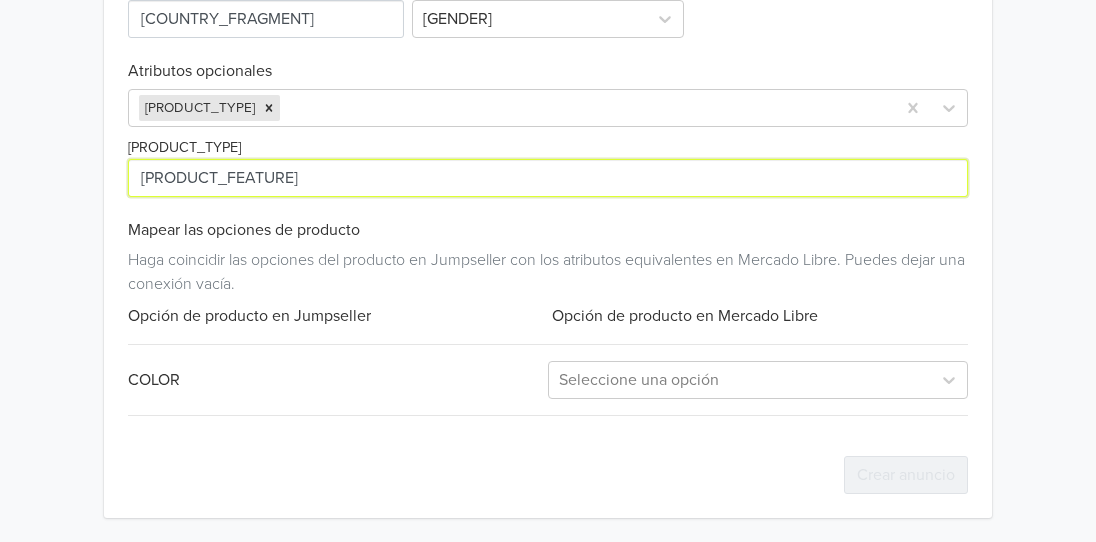 type on "[STATE] ANCHA" 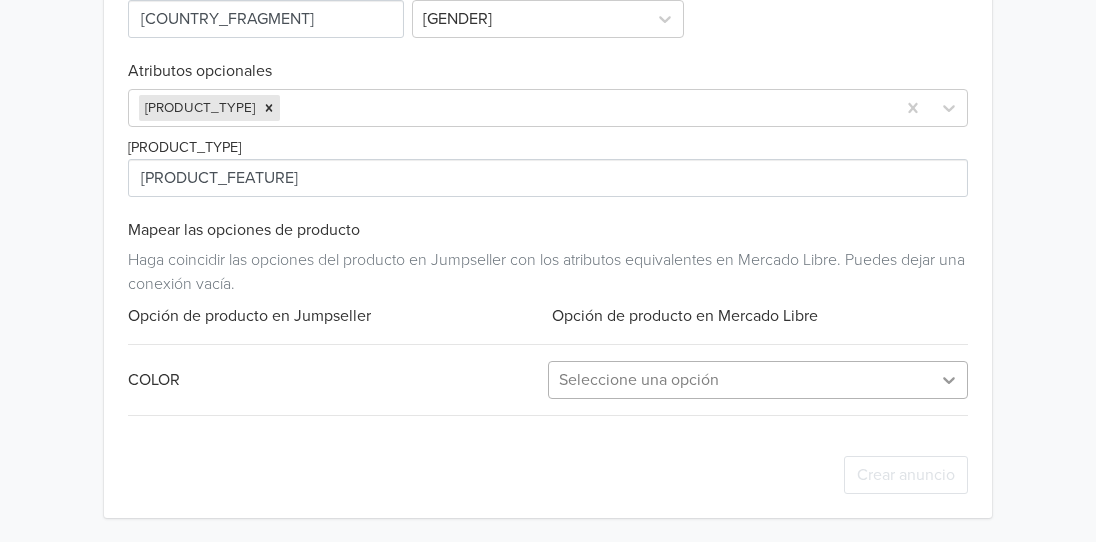 click 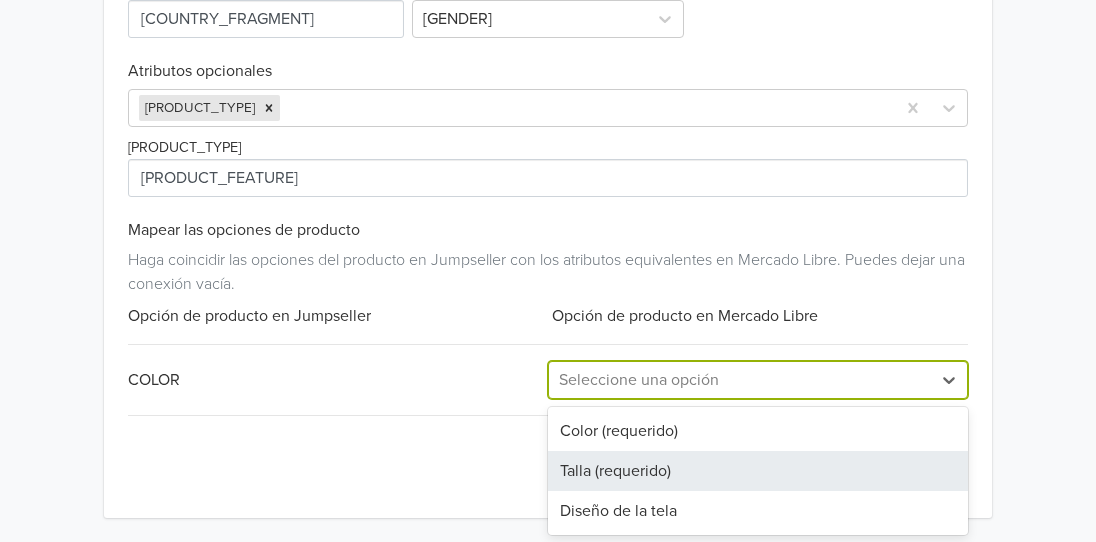 click on "Talla (requerido)" at bounding box center (758, 471) 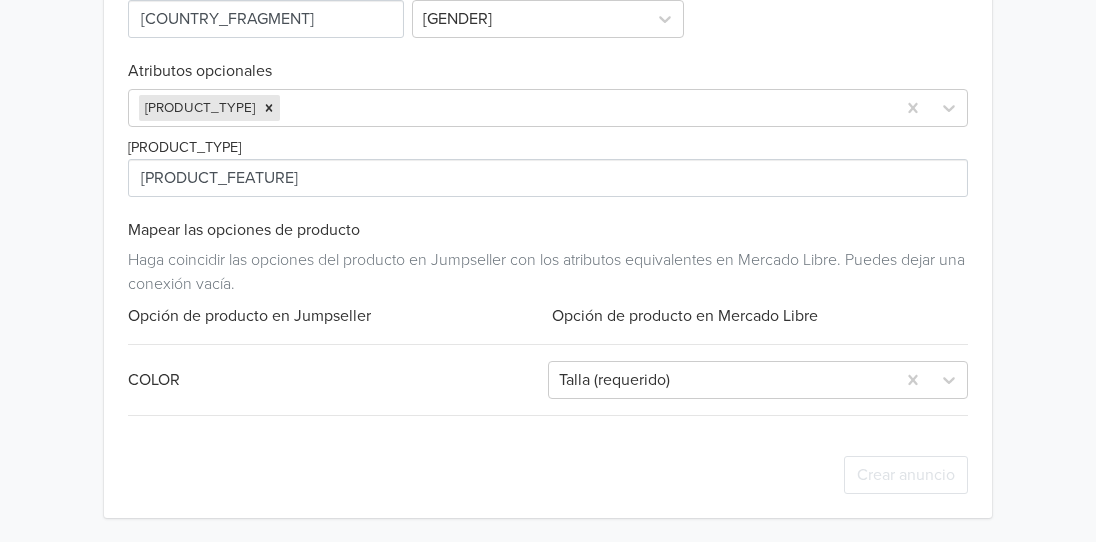 click on "Crear anuncio" at bounding box center (548, 475) 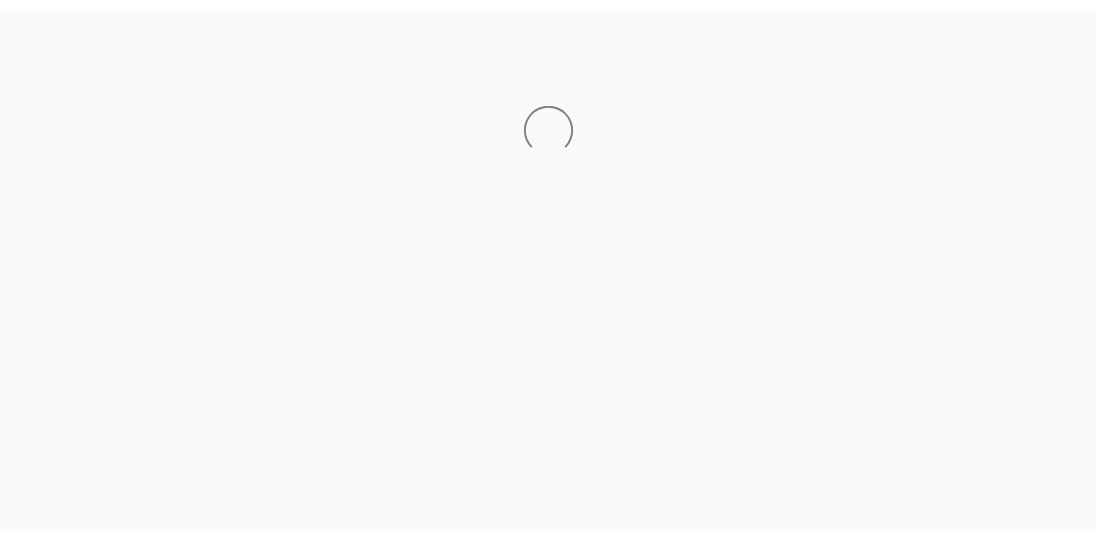 scroll, scrollTop: 0, scrollLeft: 0, axis: both 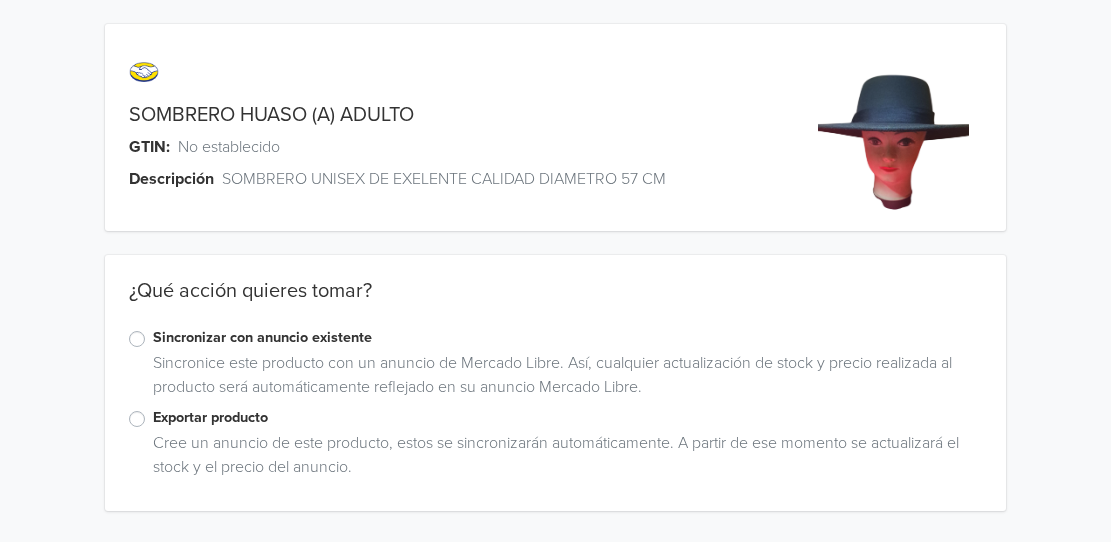 click on "Exportar producto" at bounding box center (555, 419) 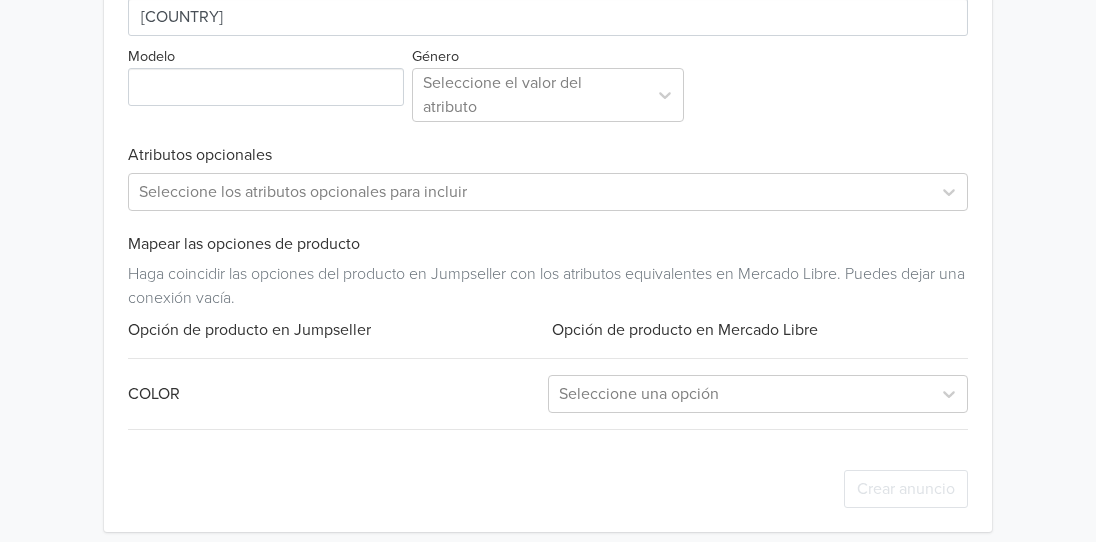 scroll, scrollTop: 918, scrollLeft: 0, axis: vertical 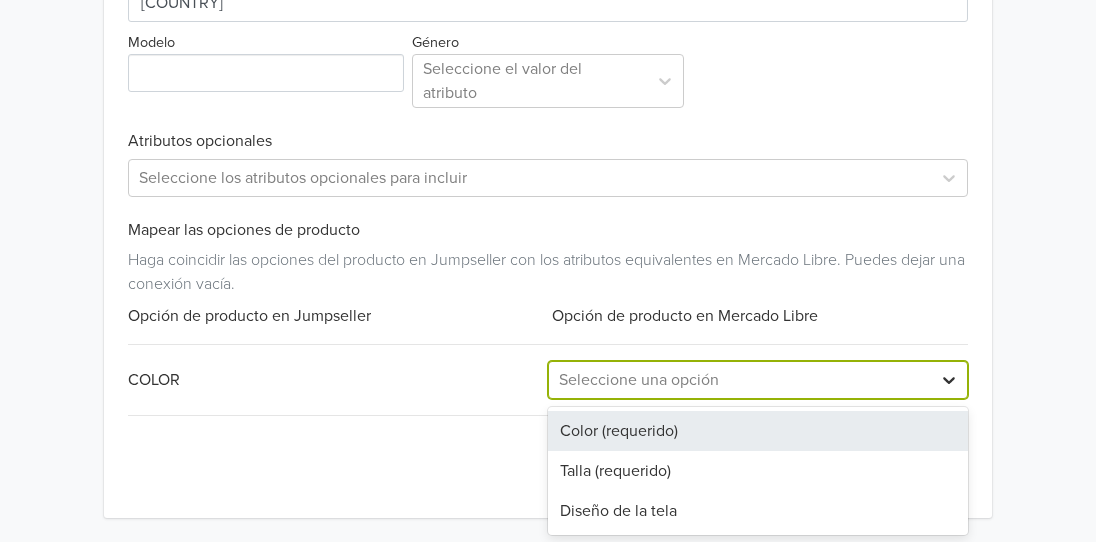 click 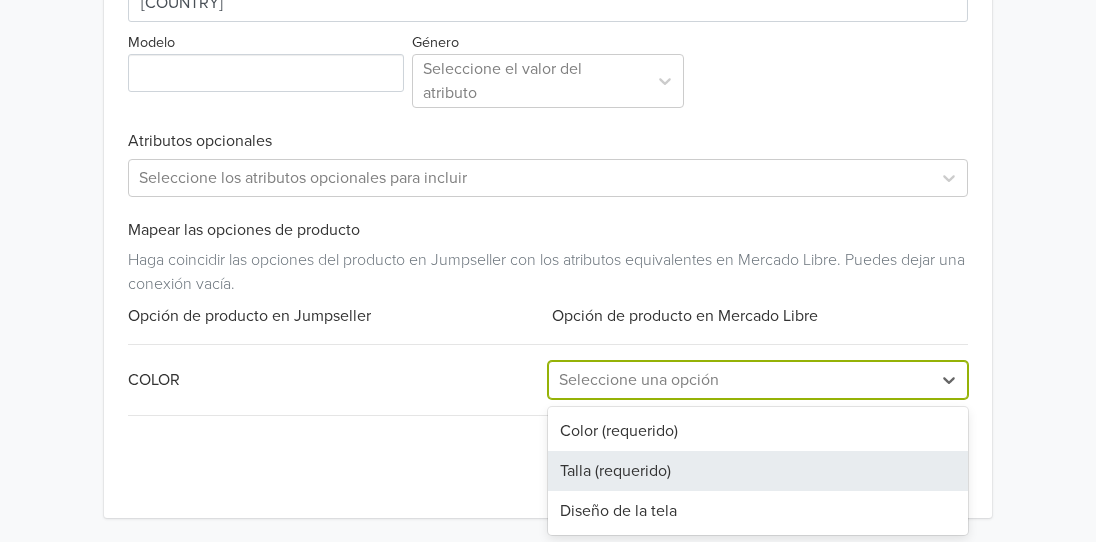 click on "Talla (requerido)" at bounding box center (758, 471) 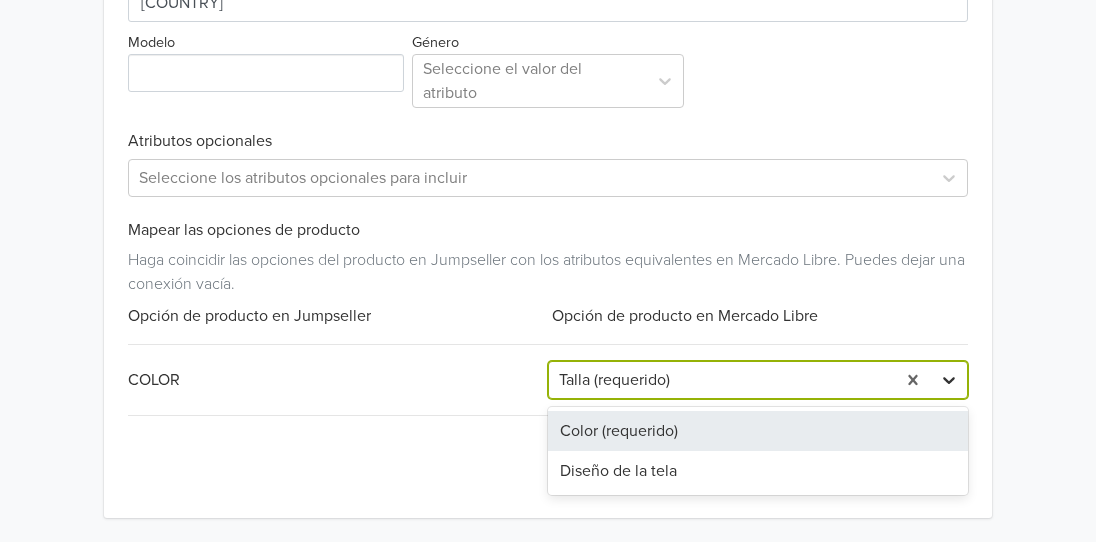 click 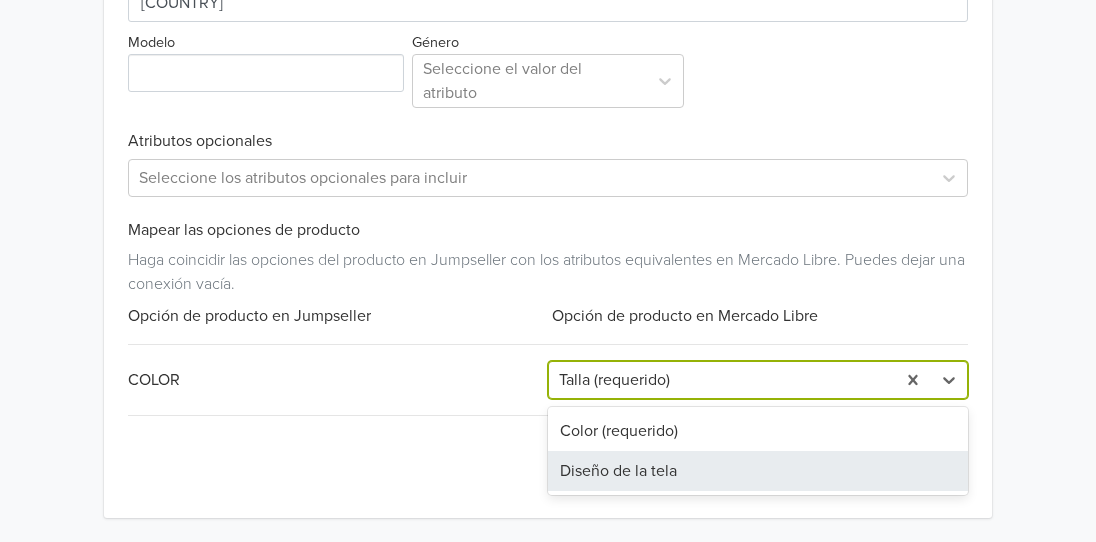 click on "Diseño de la tela" at bounding box center (758, 471) 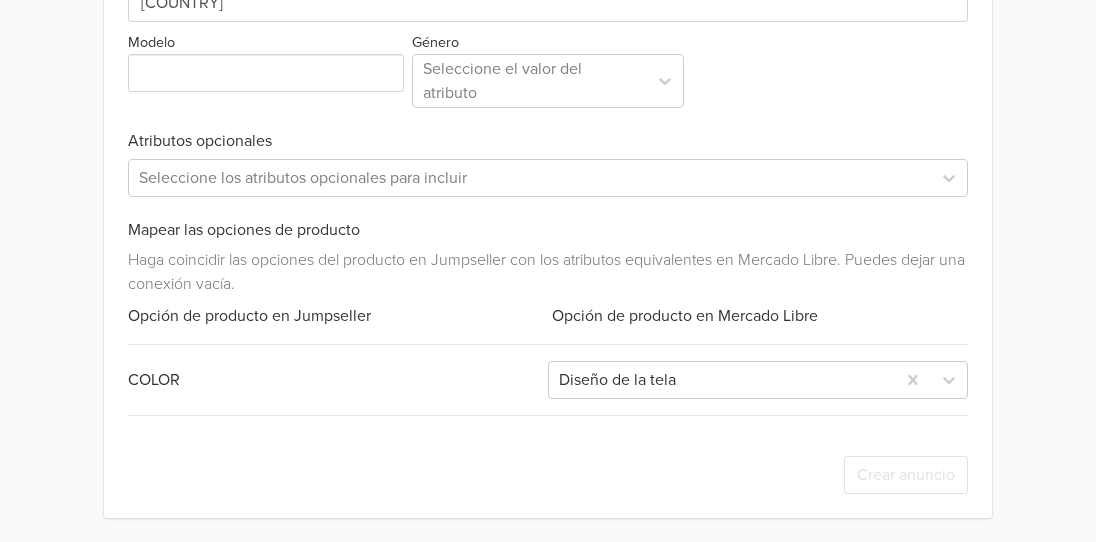 click on "COLOR" at bounding box center (338, 380) 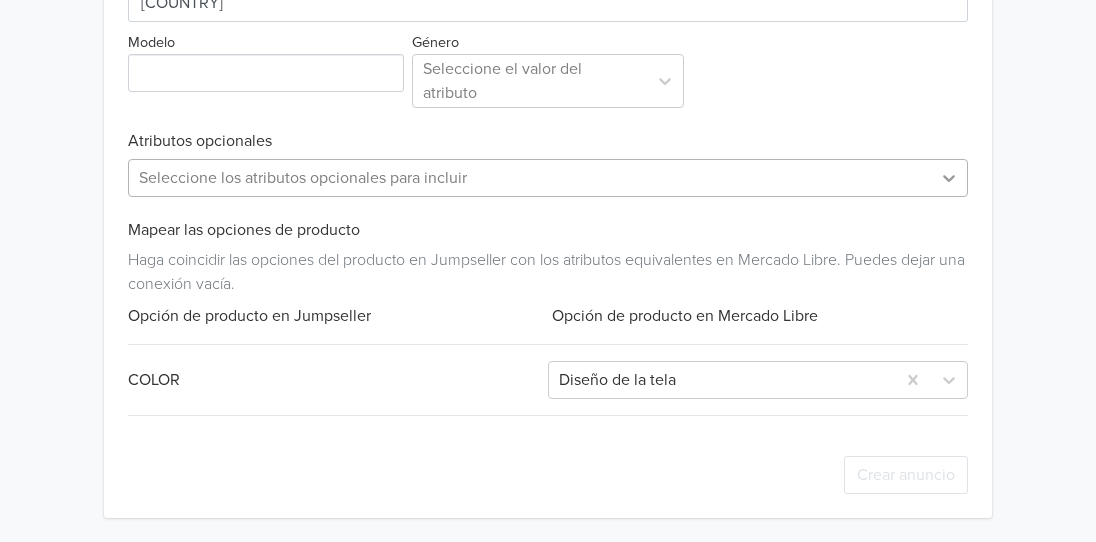 click 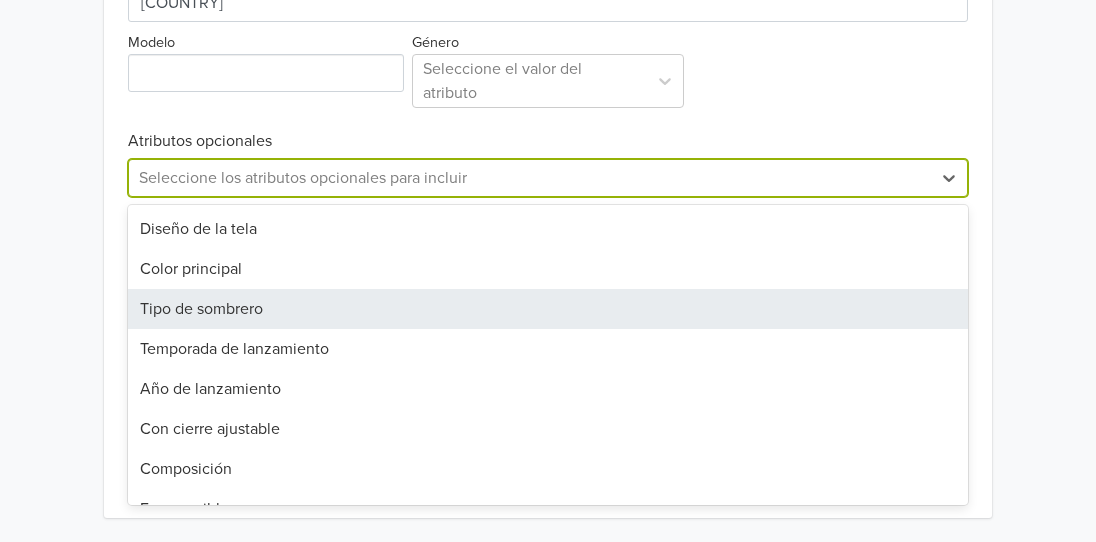 click on "Tipo de sombrero" at bounding box center (548, 309) 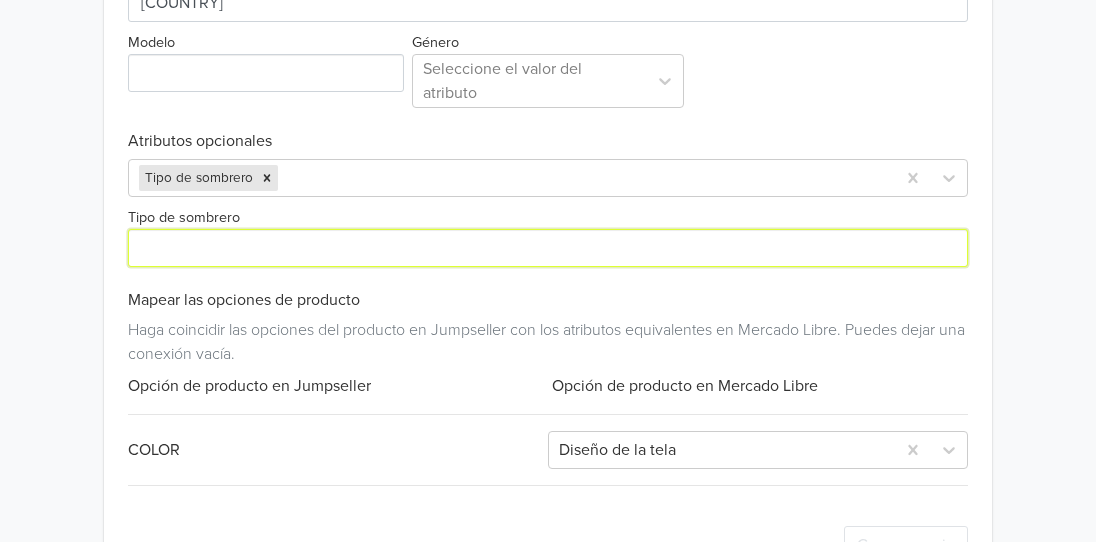 click on "Tipo de sombrero" at bounding box center [548, 248] 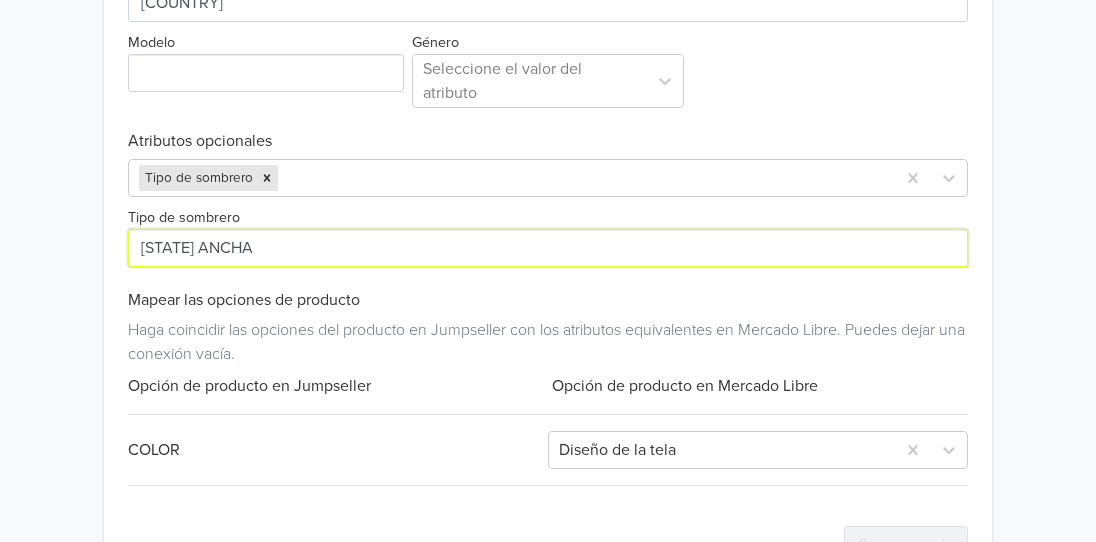 type on "[STATE] ANCHA" 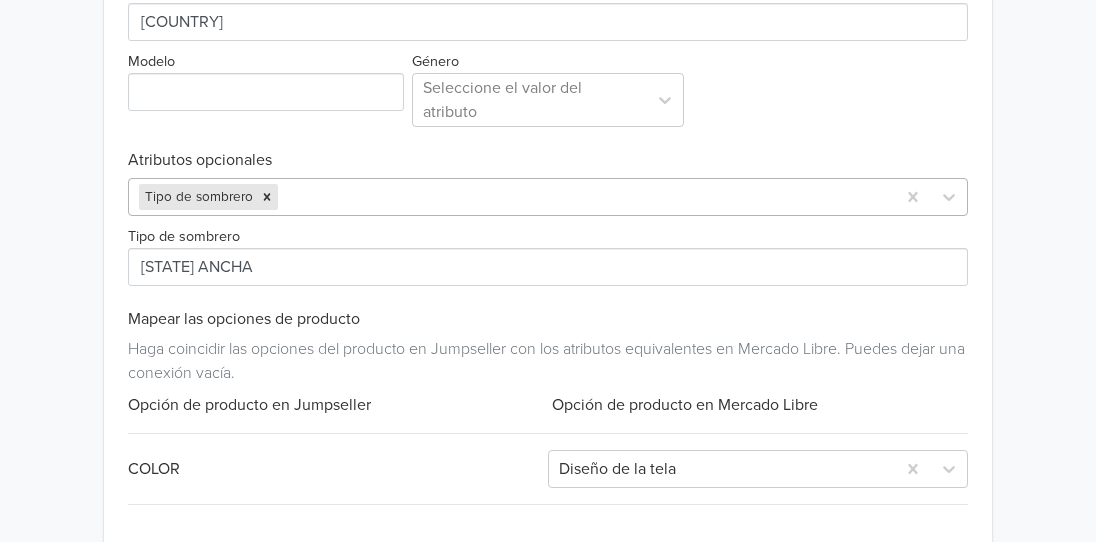 scroll, scrollTop: 988, scrollLeft: 0, axis: vertical 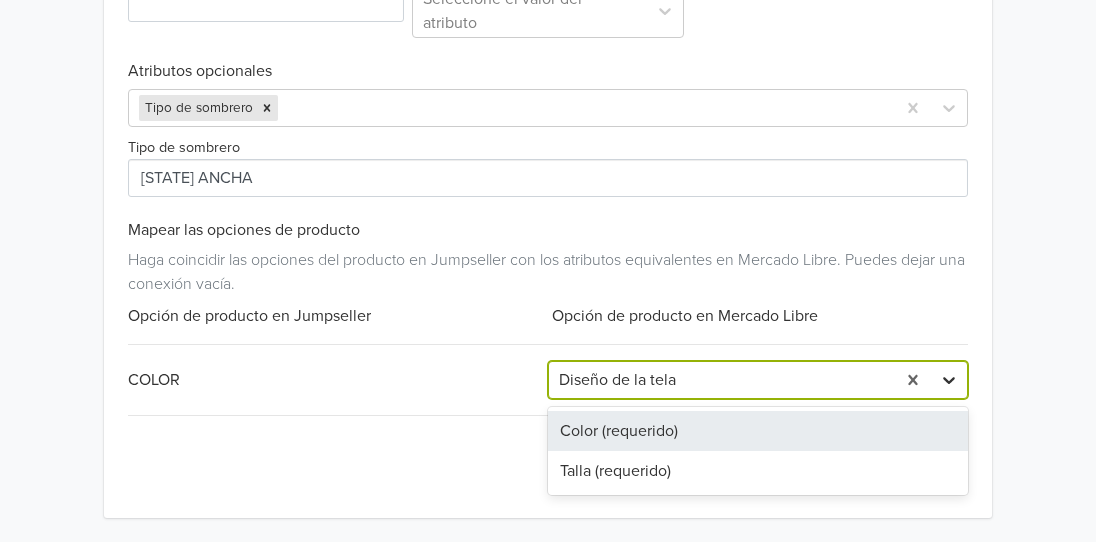 click 